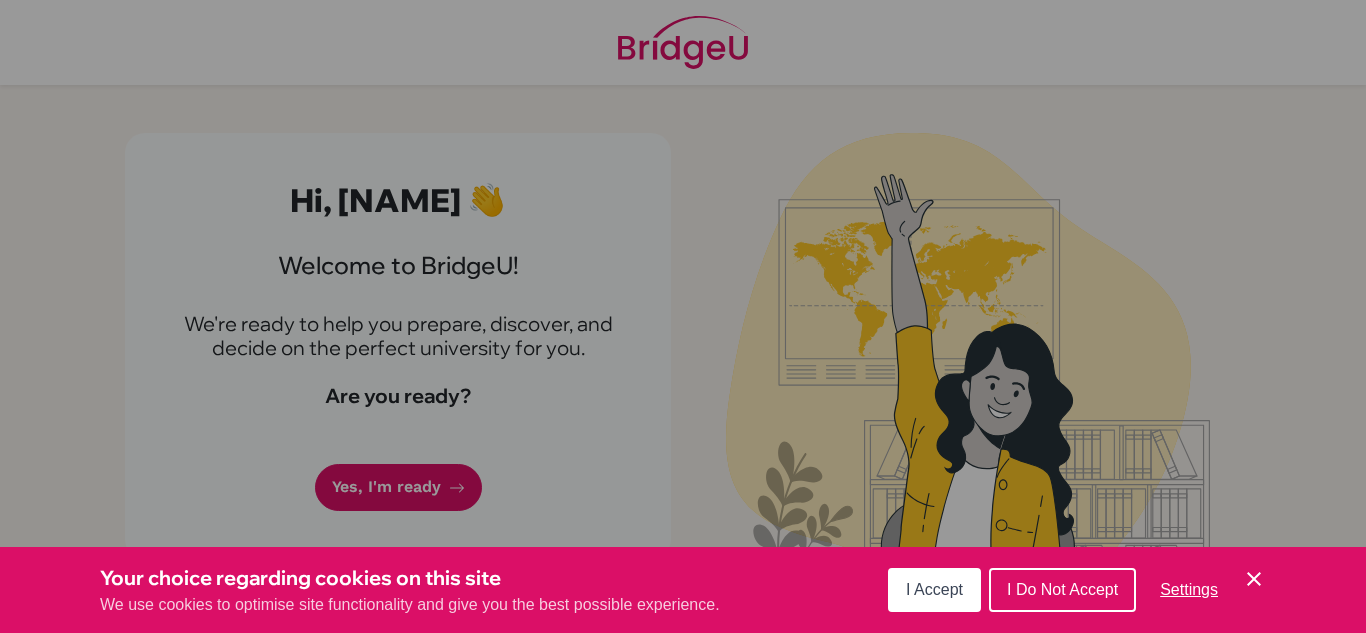 scroll, scrollTop: 0, scrollLeft: 0, axis: both 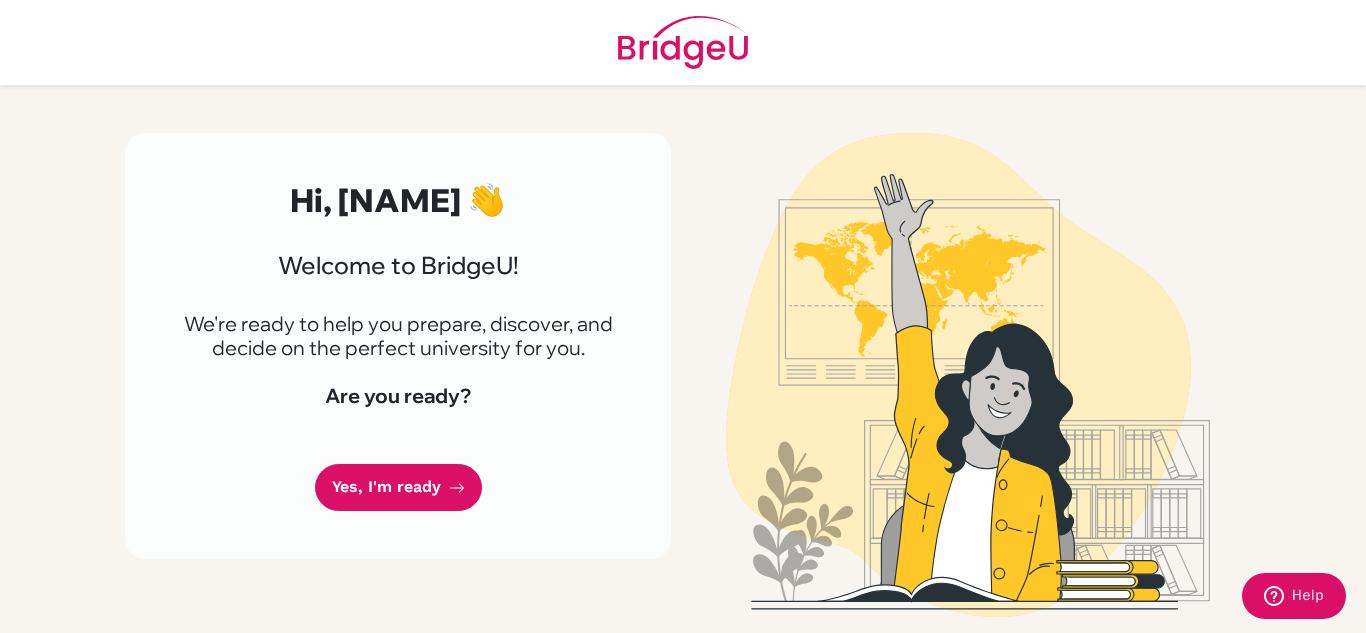 click on "Hi, Filipe 👋
Welcome to BridgeU!
We're ready to help you prepare, discover, and decide on the perfect university for you.
Are you ready?
Yes, I'm ready" at bounding box center (398, 346) 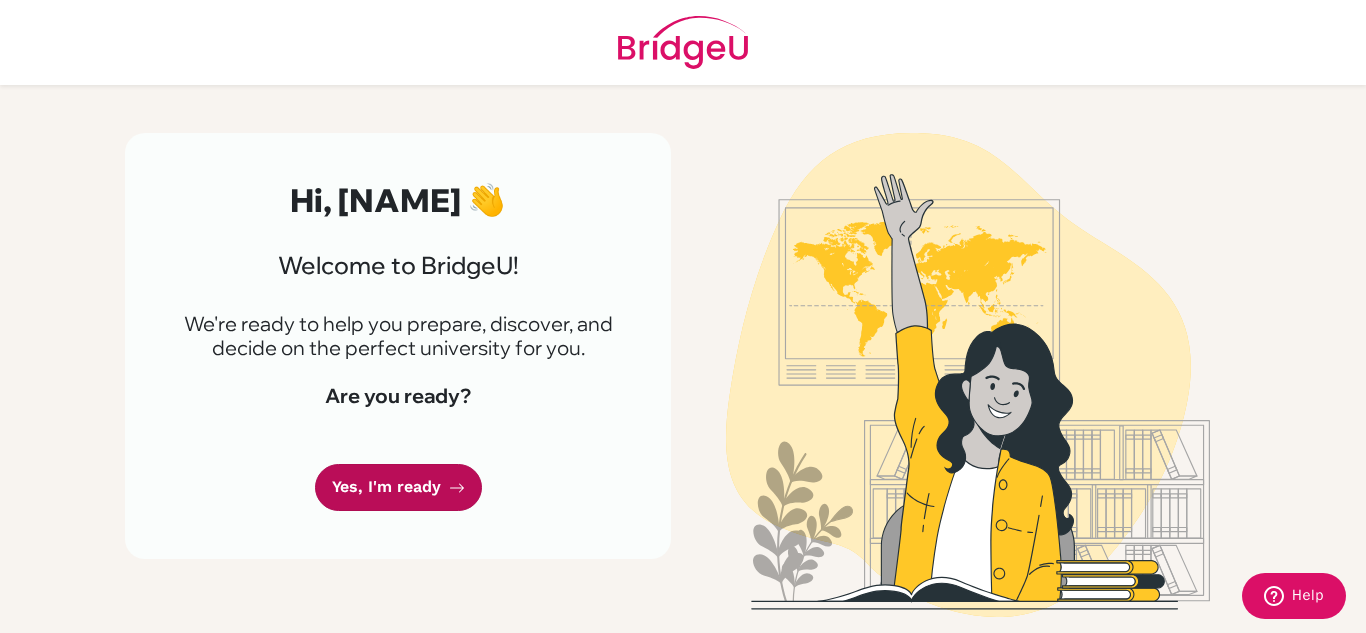 click on "Yes, I'm ready" at bounding box center (398, 487) 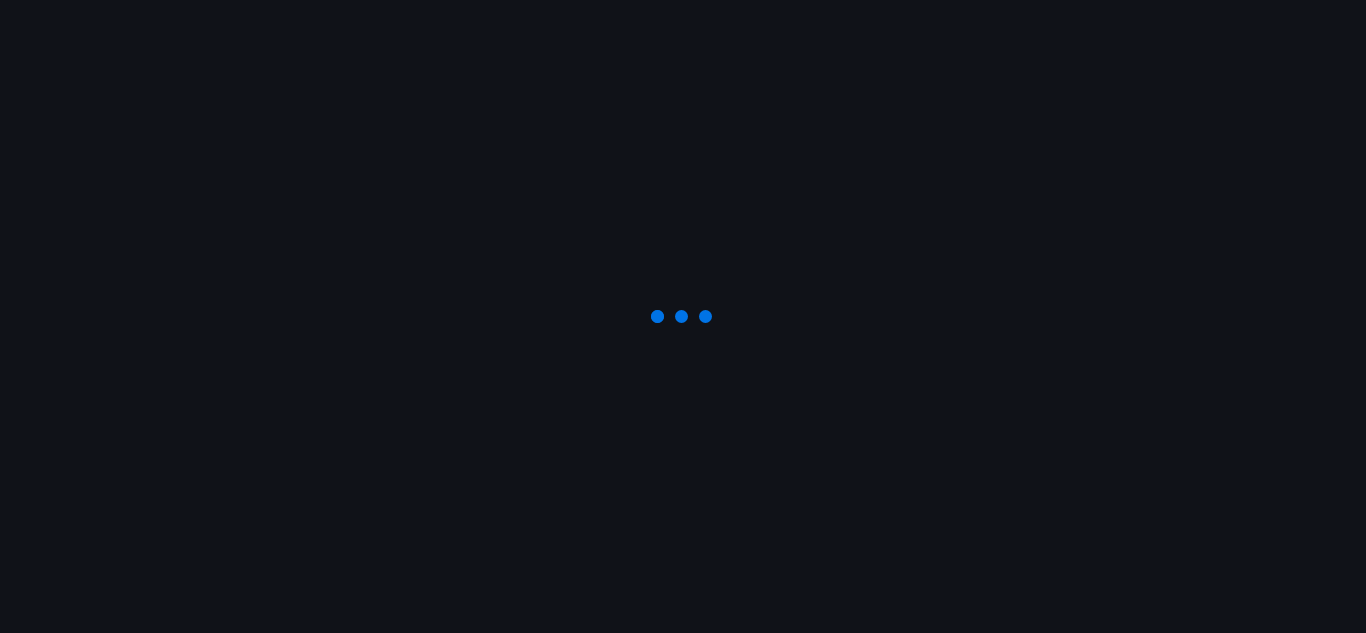 scroll, scrollTop: 0, scrollLeft: 0, axis: both 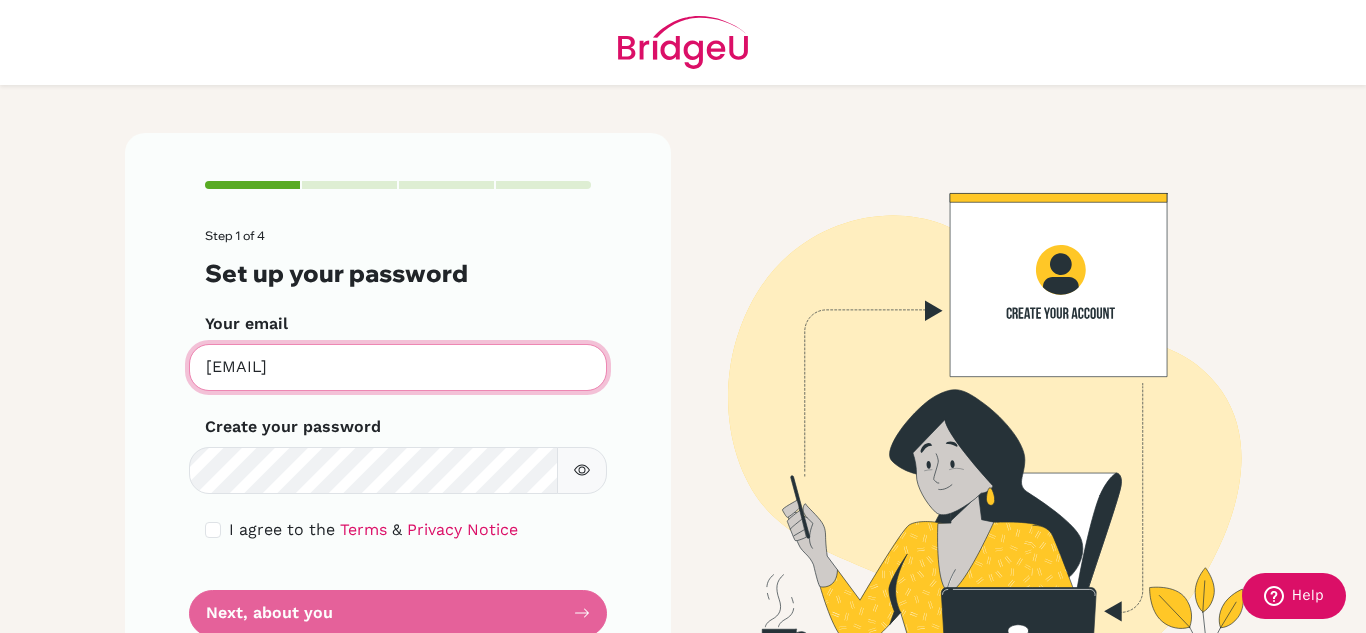 click on "filipe.cruz@paca.com.br" at bounding box center (398, 367) 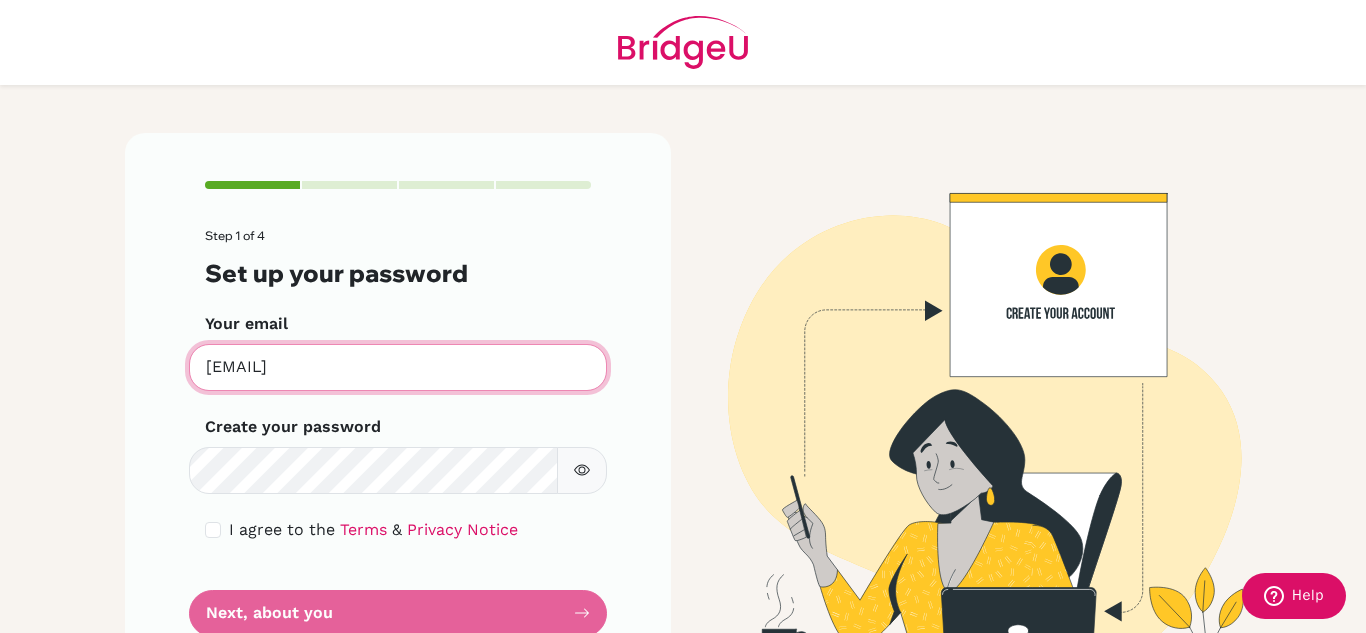 type on "[EMAIL]" 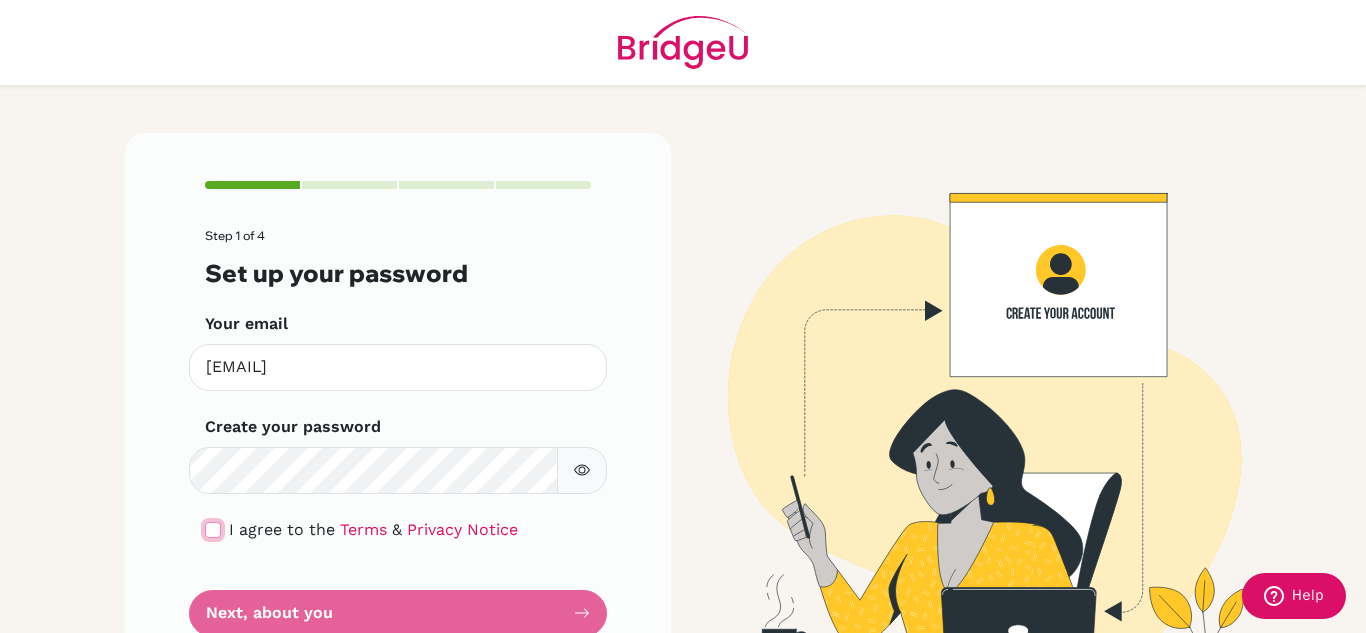 click at bounding box center [213, 530] 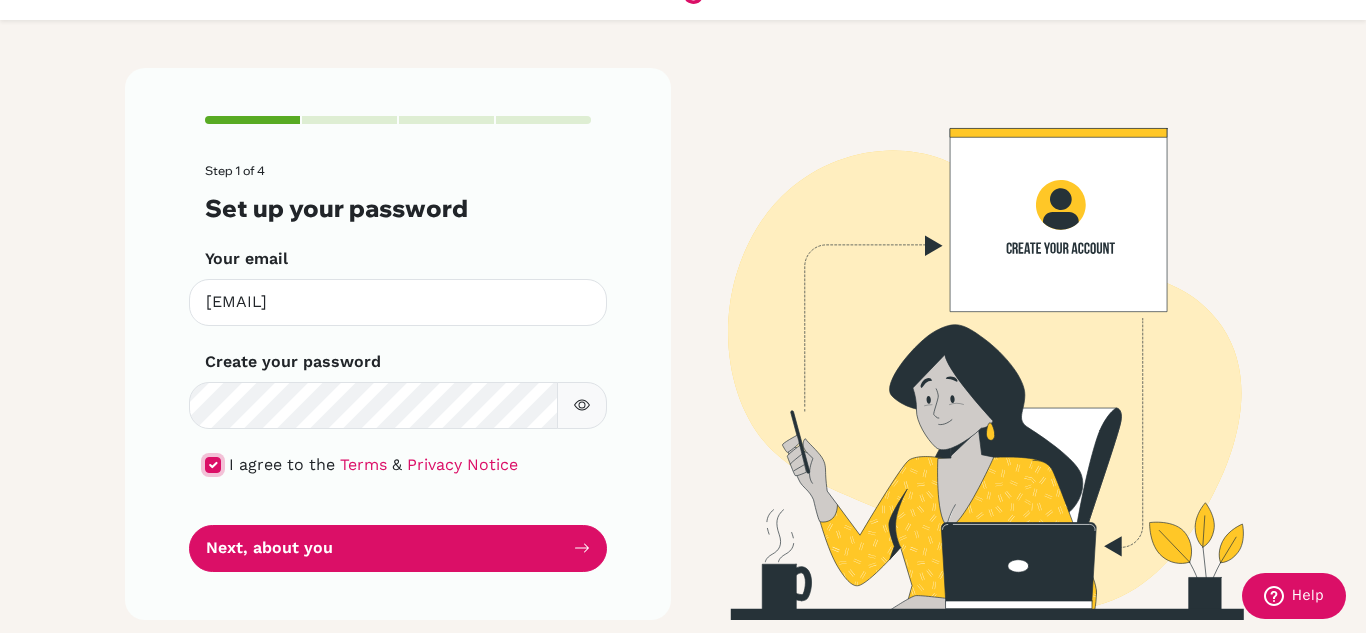 scroll, scrollTop: 70, scrollLeft: 0, axis: vertical 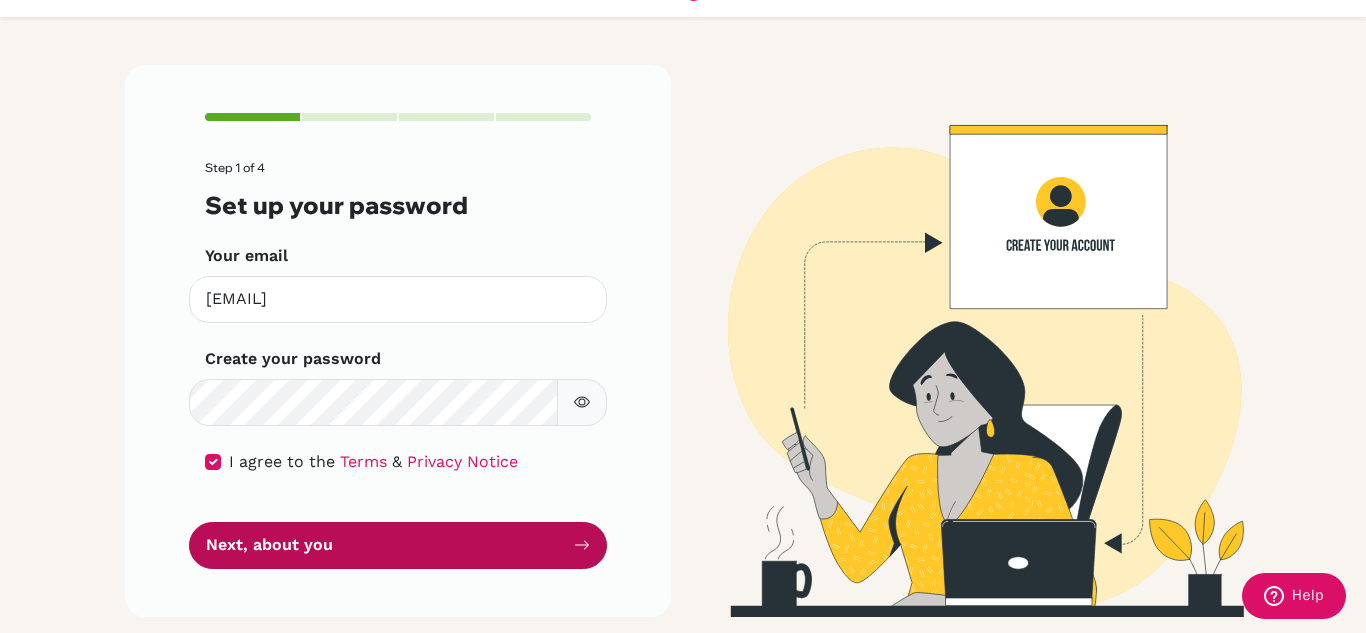 click on "Next, about you" at bounding box center (398, 545) 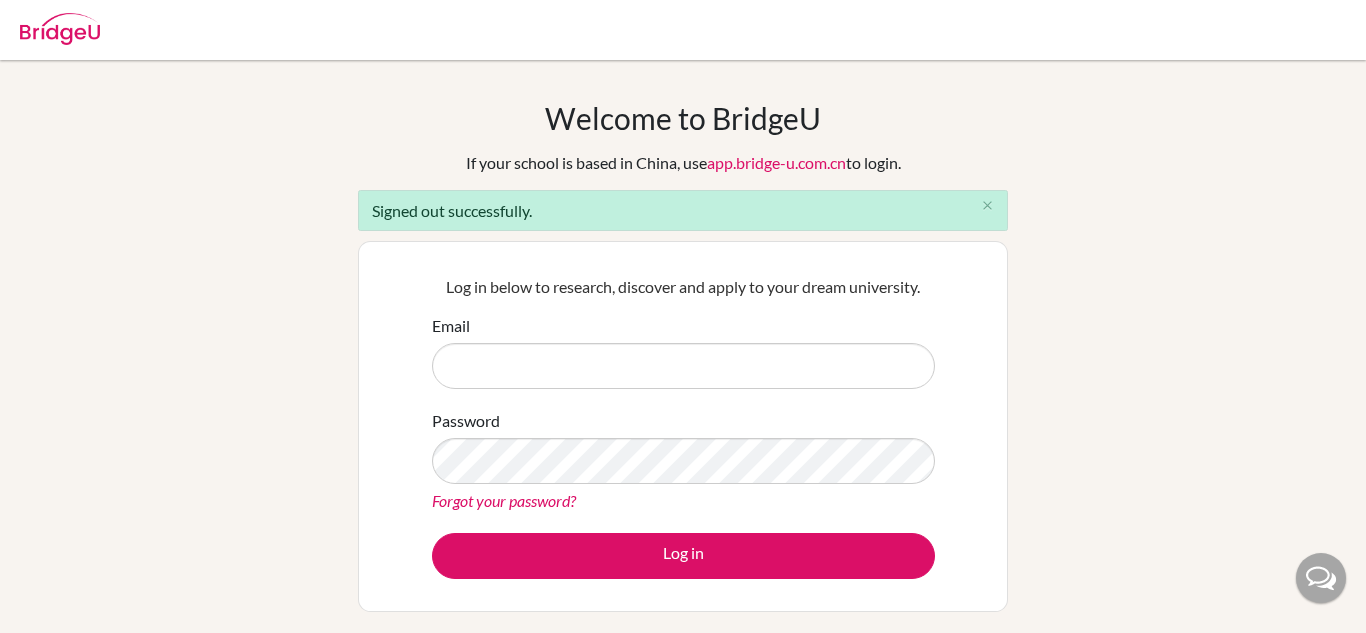 scroll, scrollTop: 0, scrollLeft: 0, axis: both 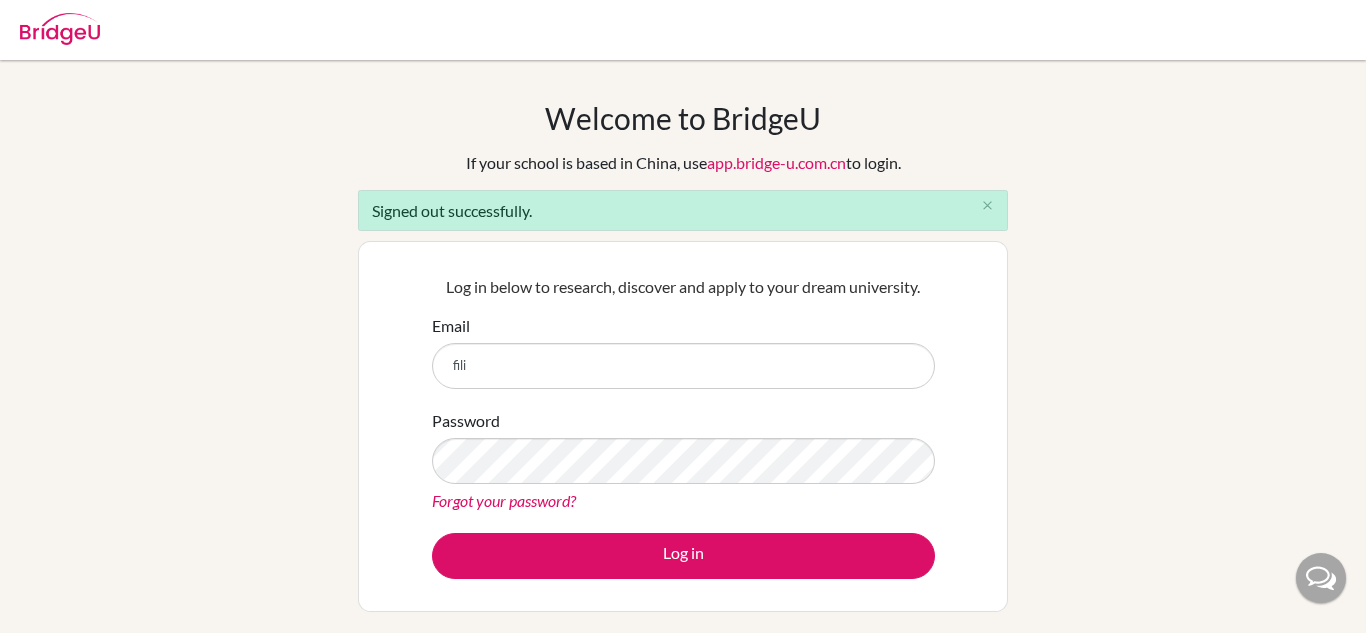 type on "[EMAIL]" 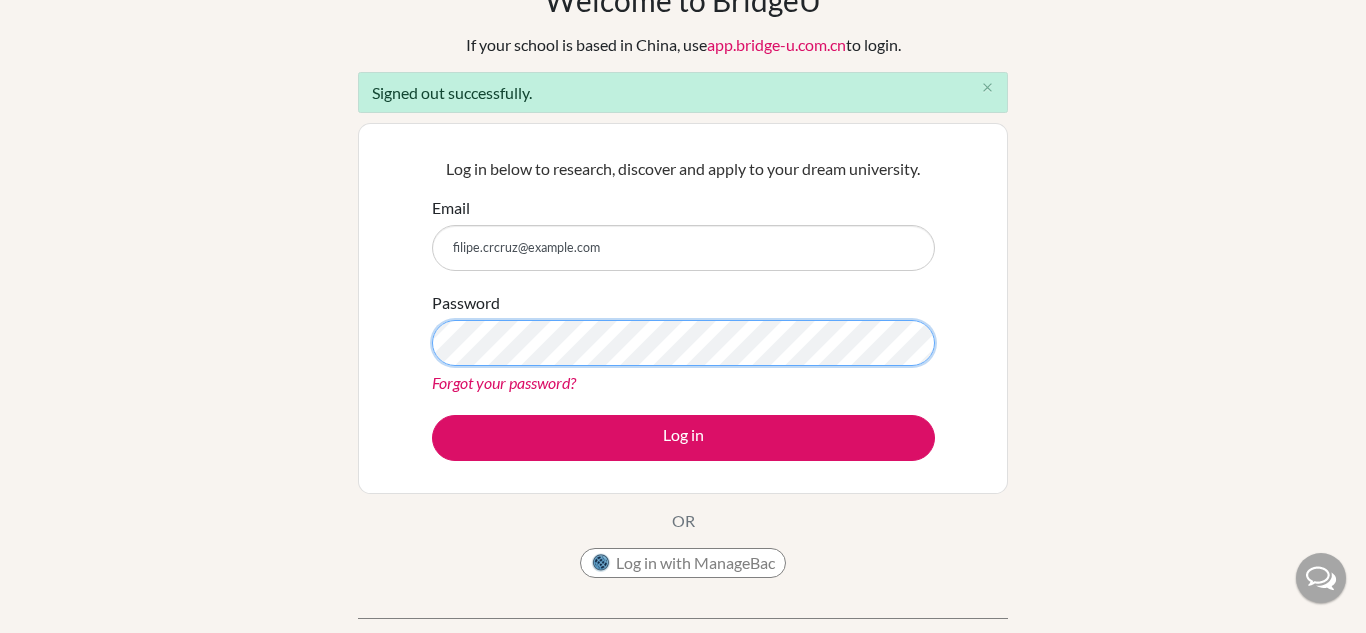 scroll, scrollTop: 139, scrollLeft: 0, axis: vertical 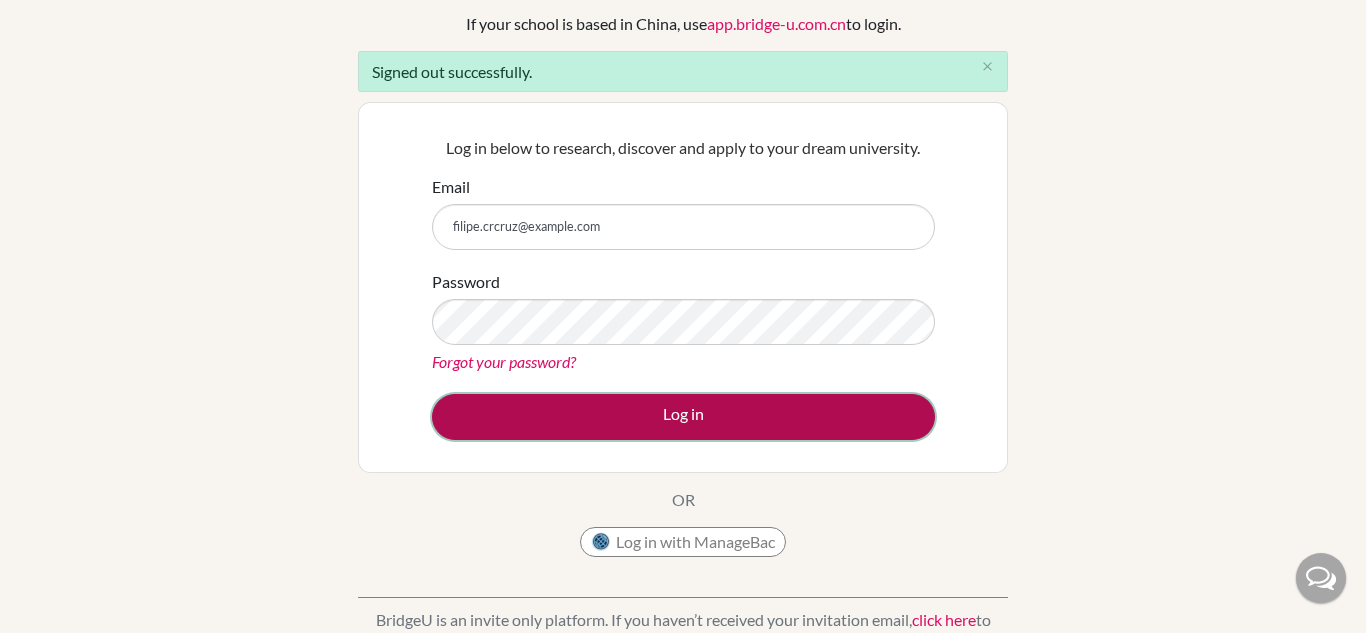 click on "Log in" at bounding box center [683, 417] 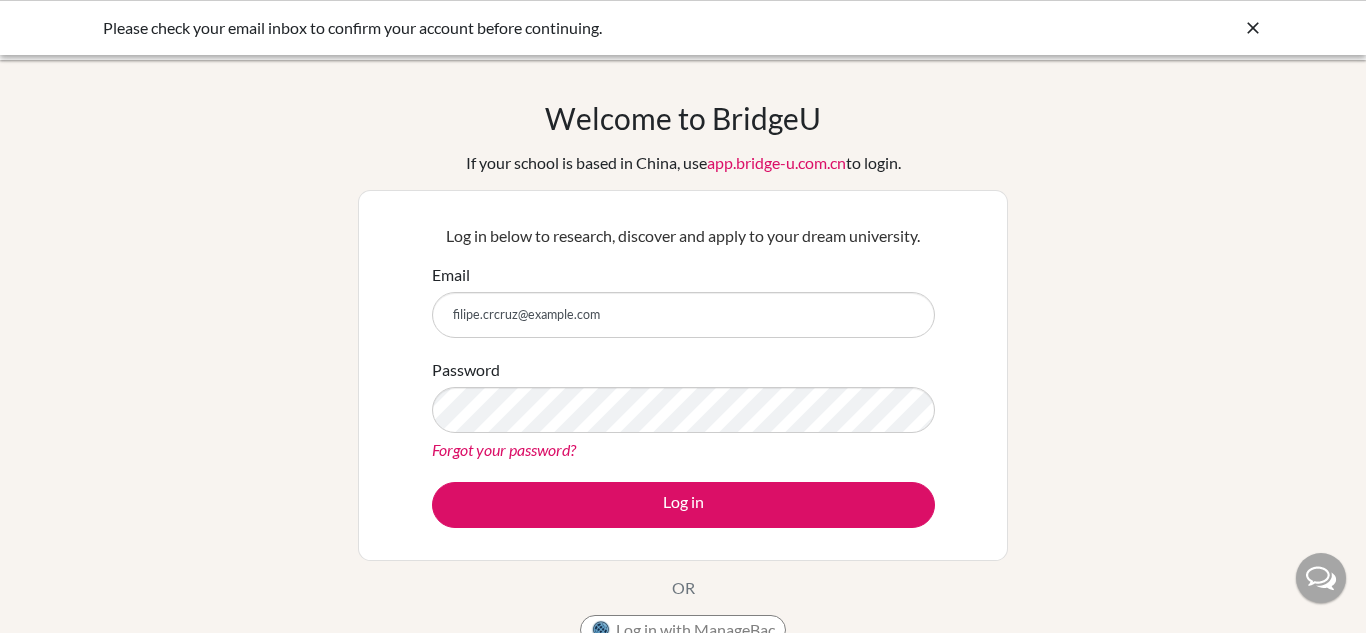 scroll, scrollTop: 0, scrollLeft: 0, axis: both 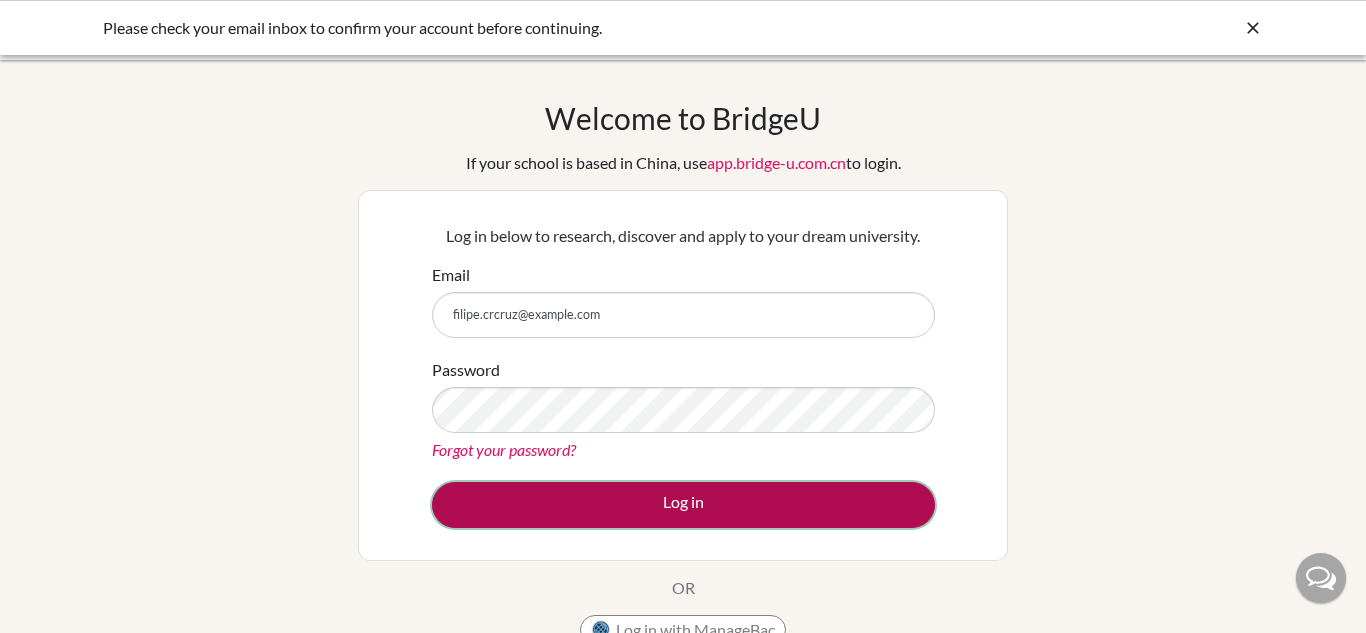 click on "Log in" at bounding box center (683, 505) 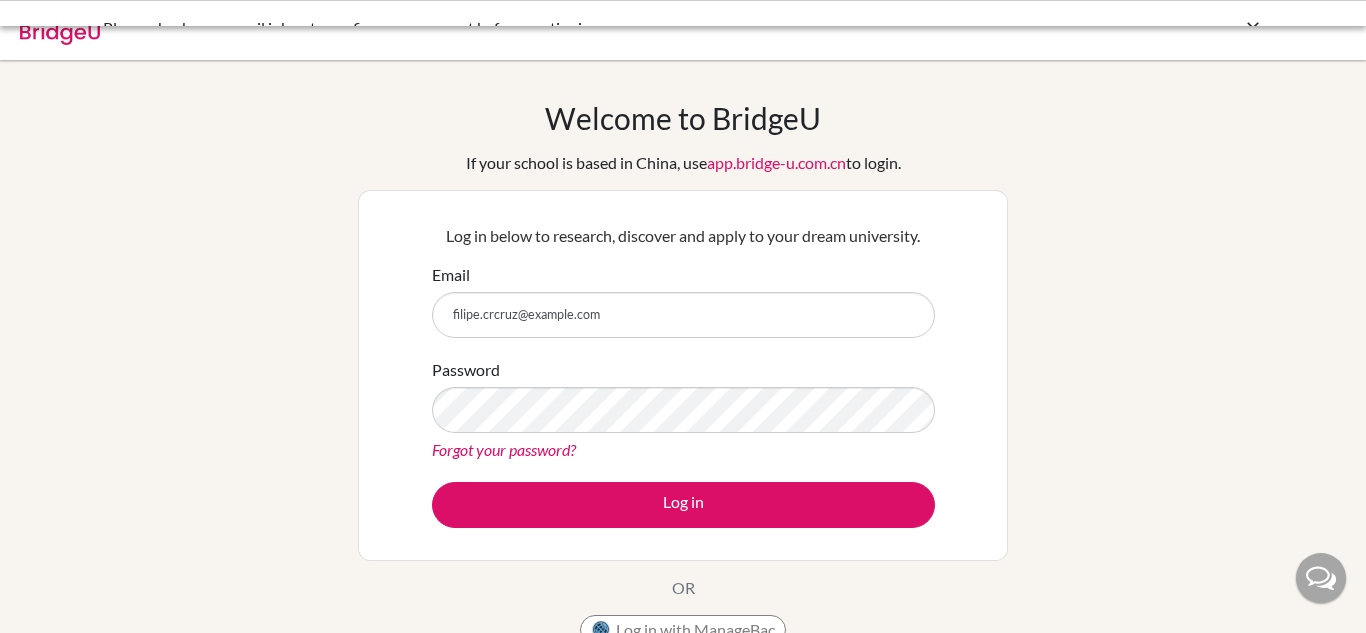 scroll, scrollTop: 0, scrollLeft: 0, axis: both 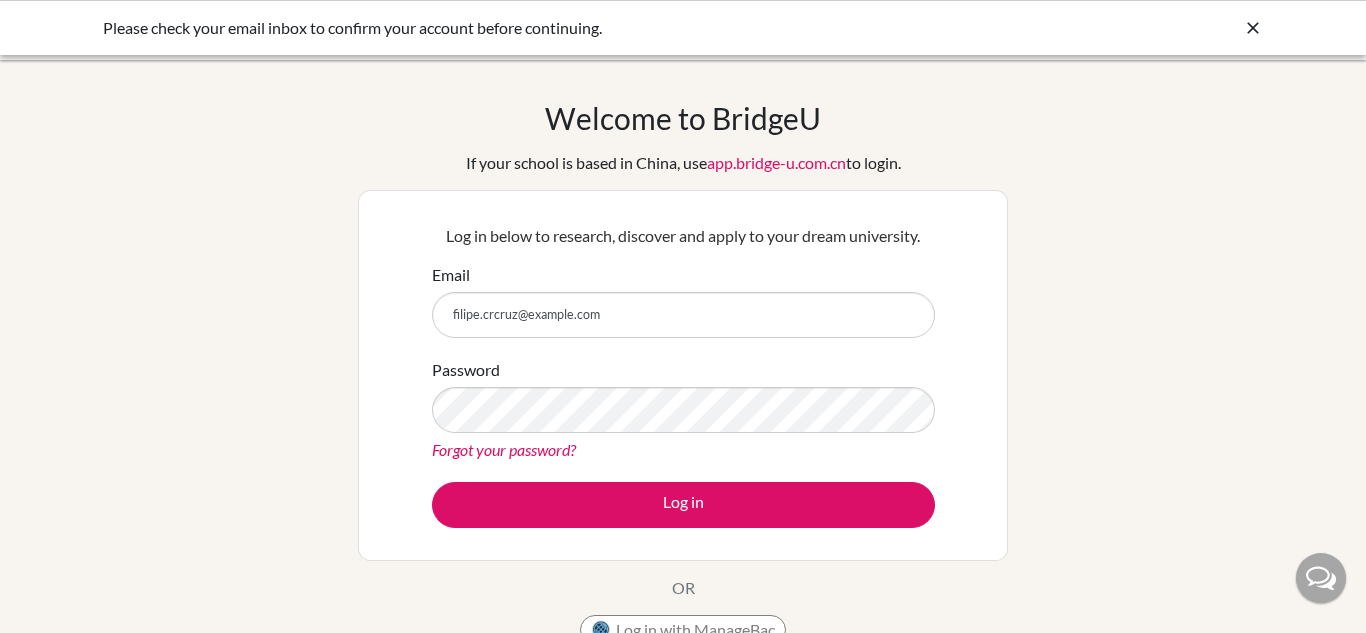 click at bounding box center (1253, 28) 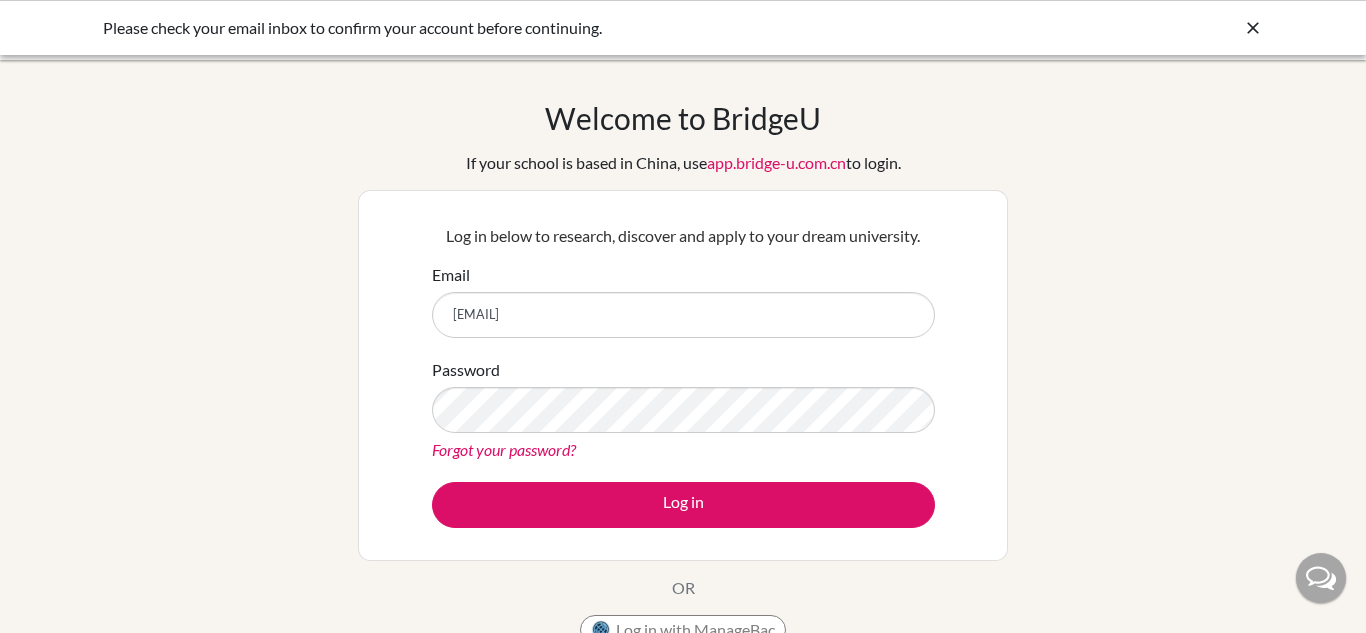 scroll, scrollTop: 0, scrollLeft: 0, axis: both 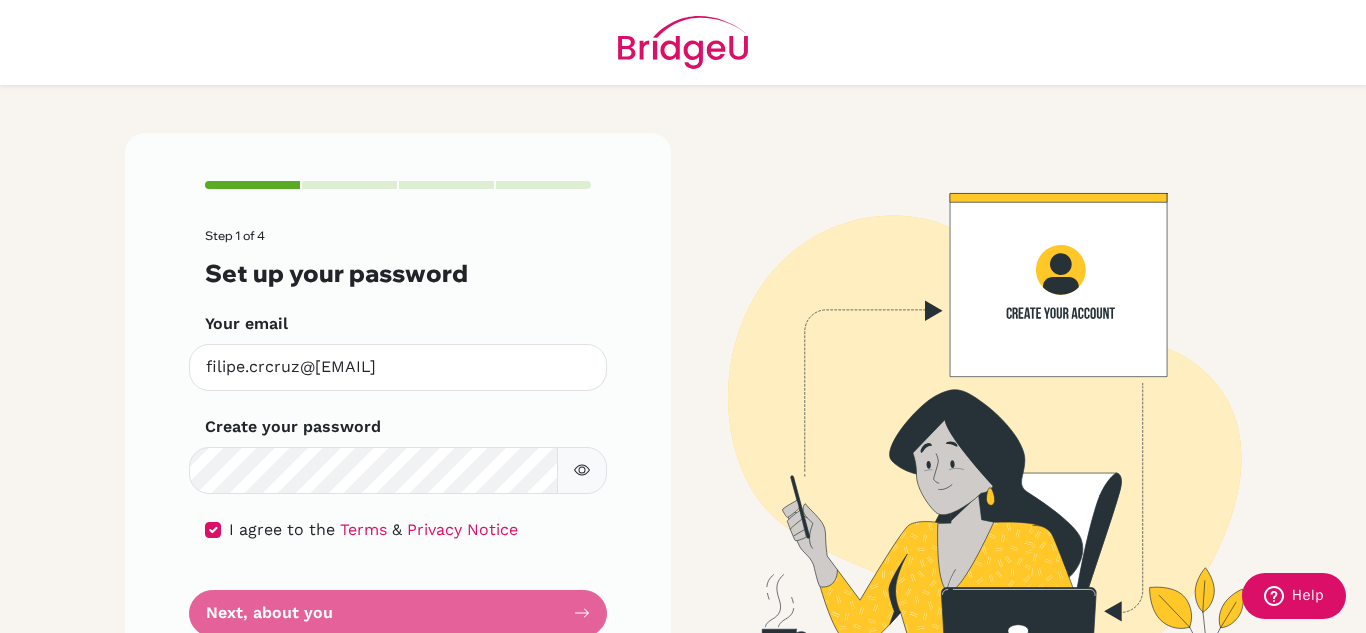 click at bounding box center (683, 42) 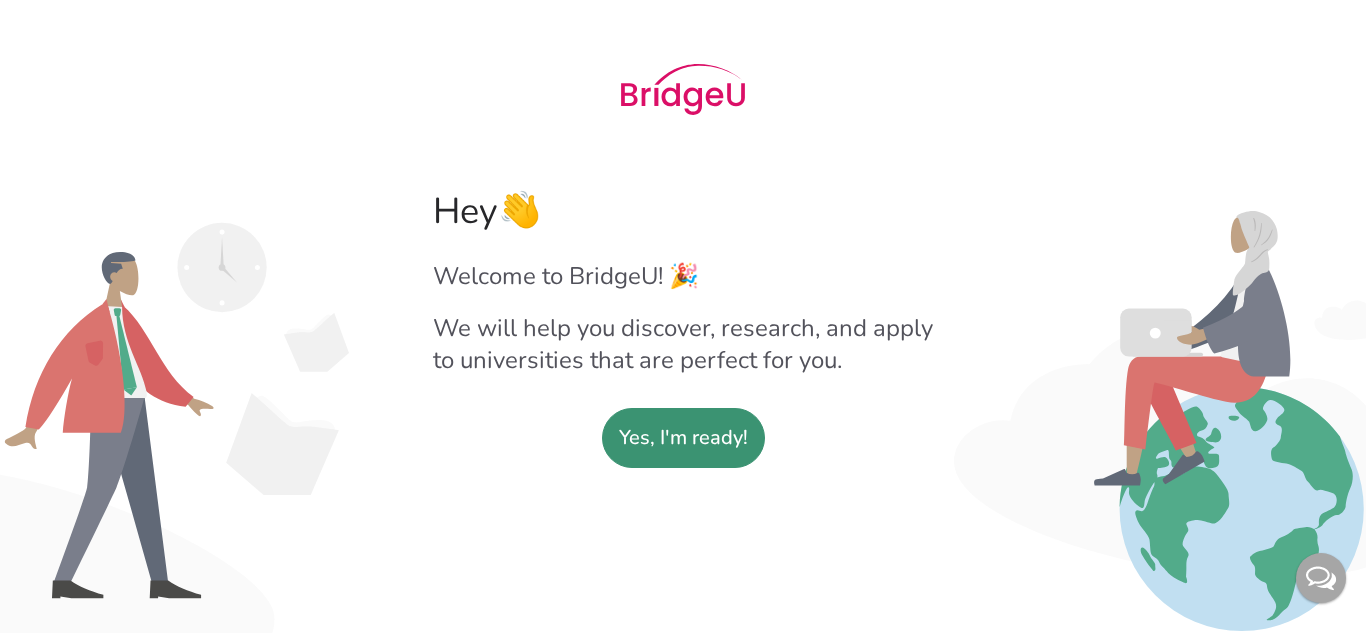 scroll, scrollTop: 0, scrollLeft: 0, axis: both 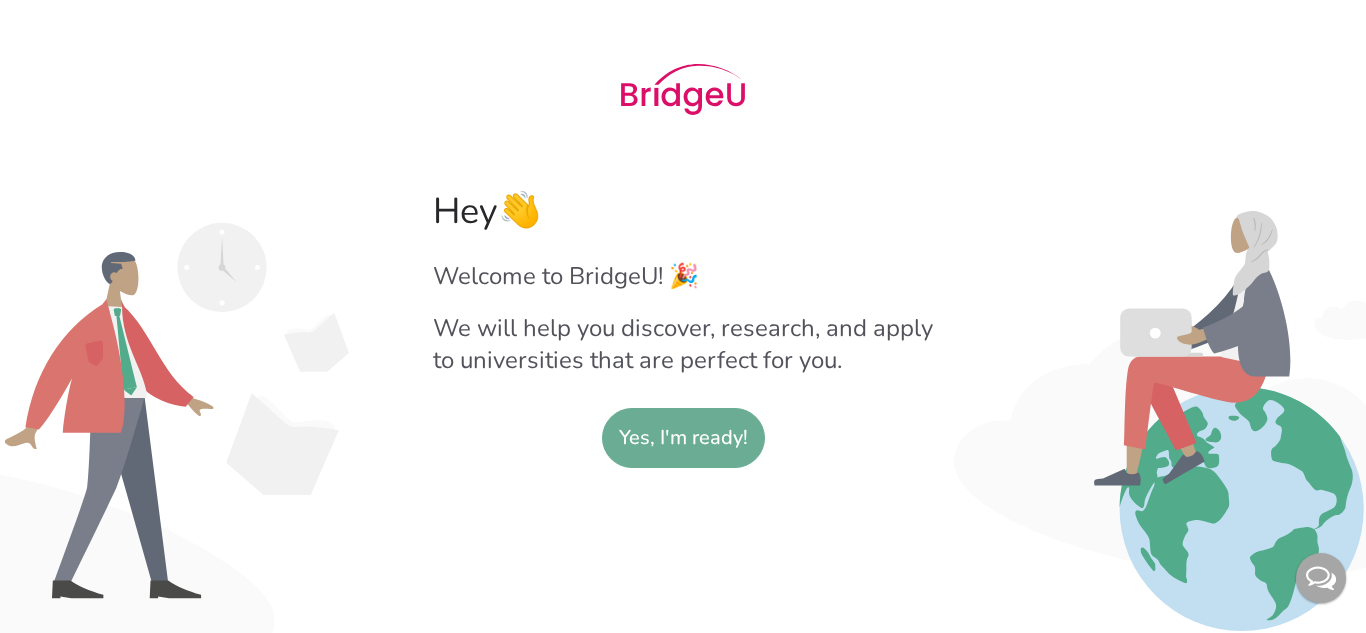 click on "Yes, I'm ready!" at bounding box center (683, 438) 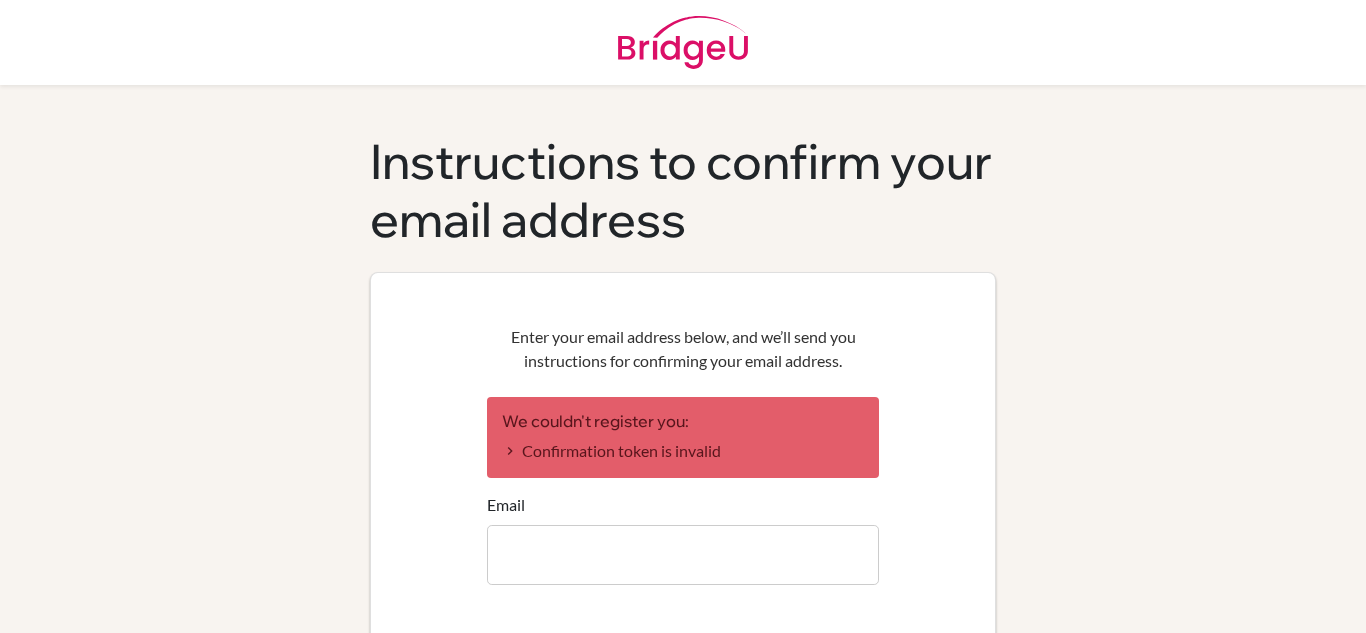 scroll, scrollTop: 0, scrollLeft: 0, axis: both 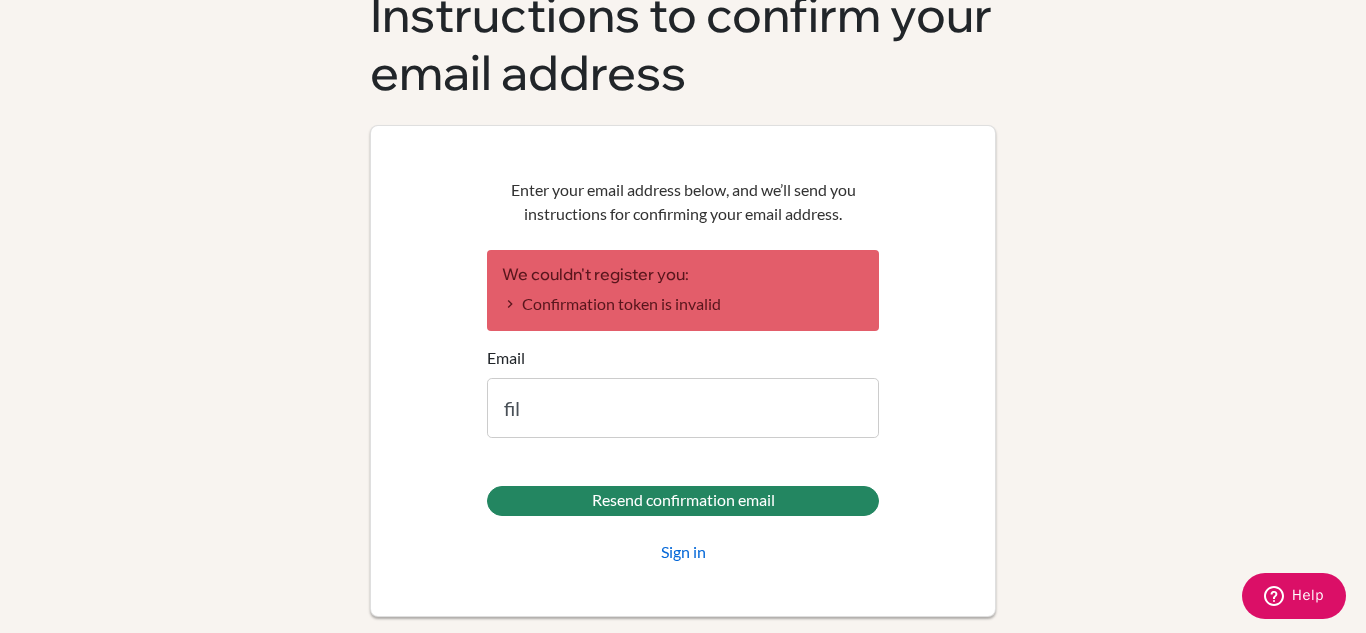 type on "filipe.crcruz@gmail.com" 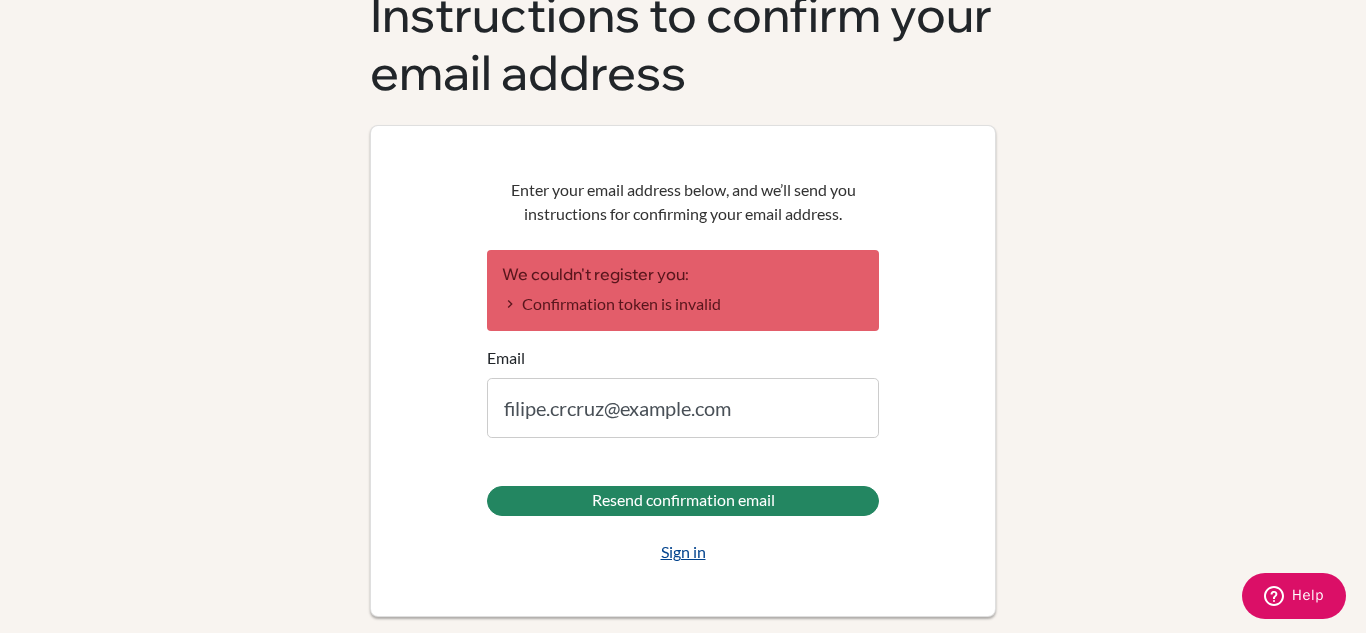 click on "Sign in" at bounding box center (683, 552) 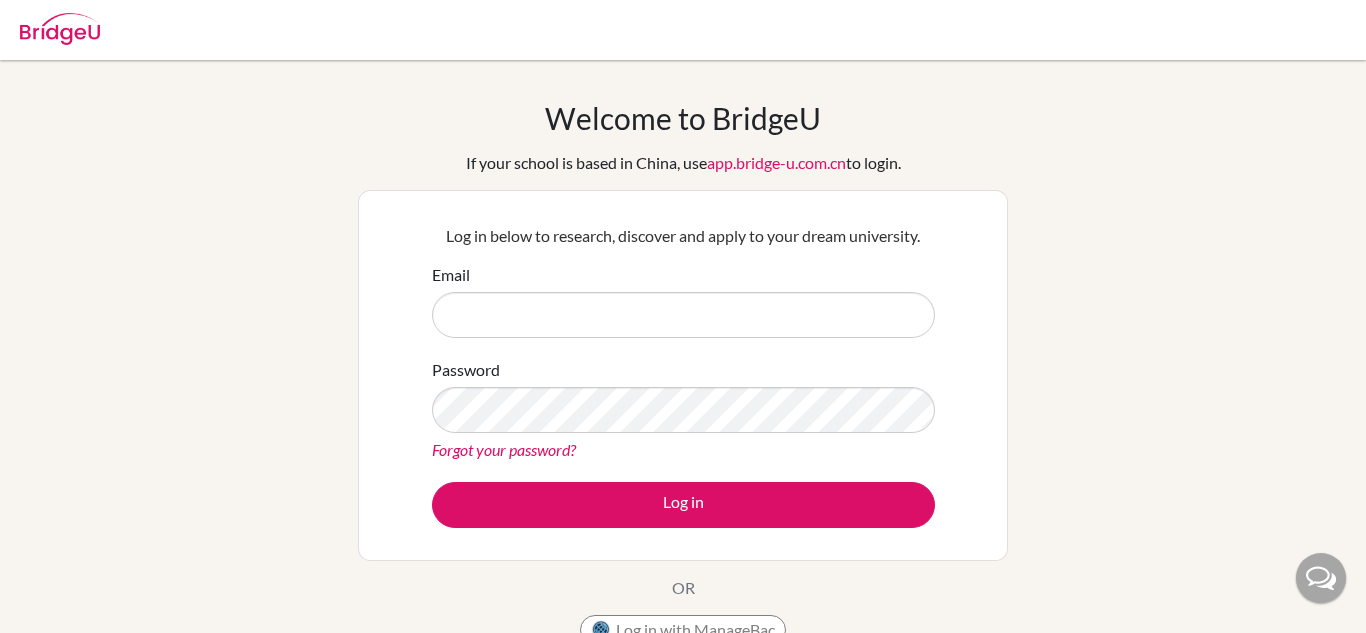 scroll, scrollTop: 0, scrollLeft: 0, axis: both 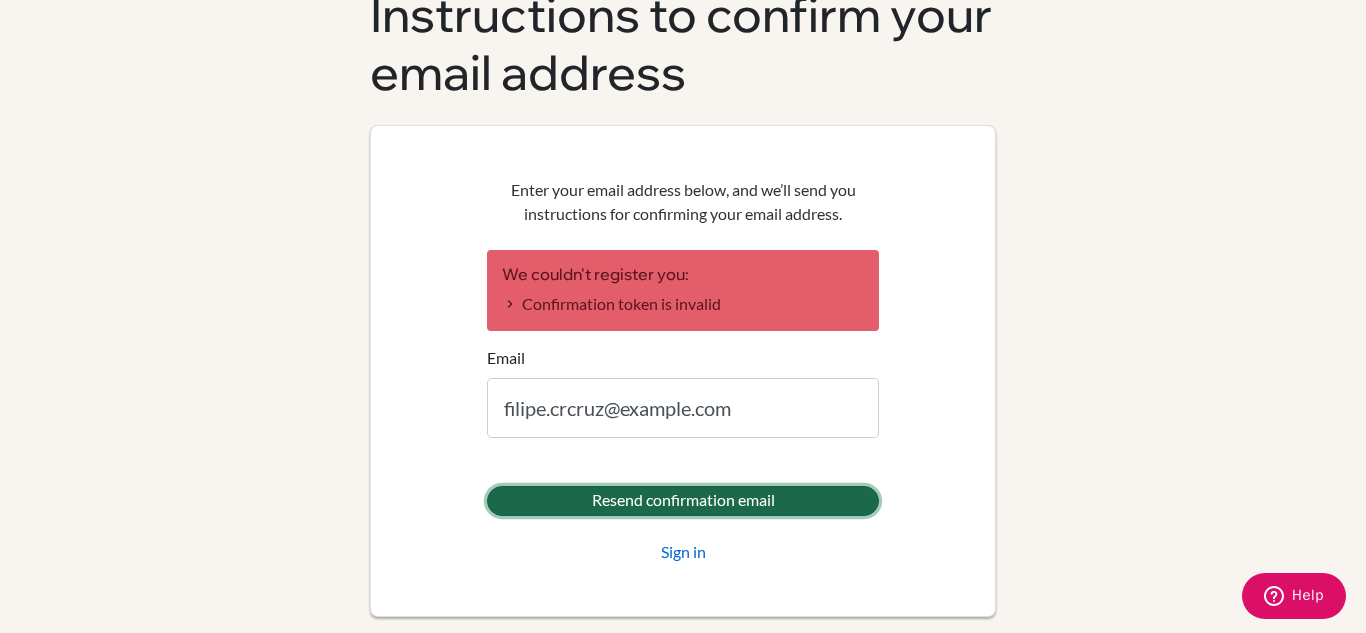 click on "Resend confirmation email" at bounding box center (683, 501) 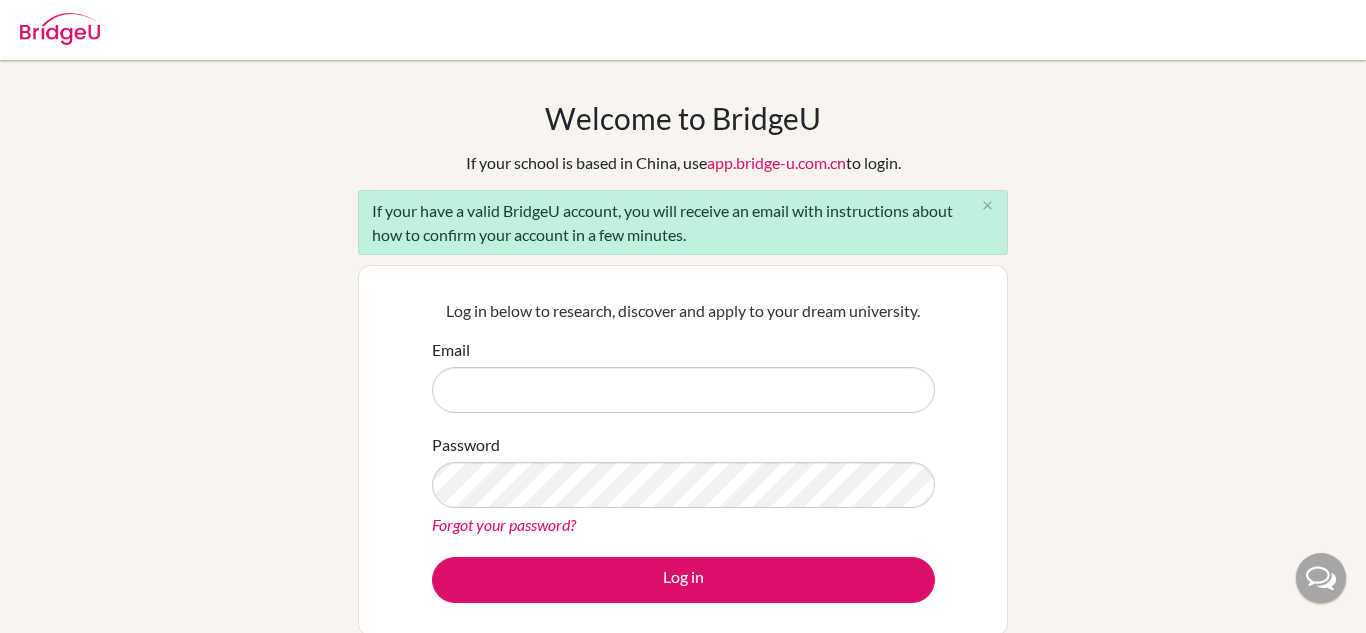 scroll, scrollTop: 0, scrollLeft: 0, axis: both 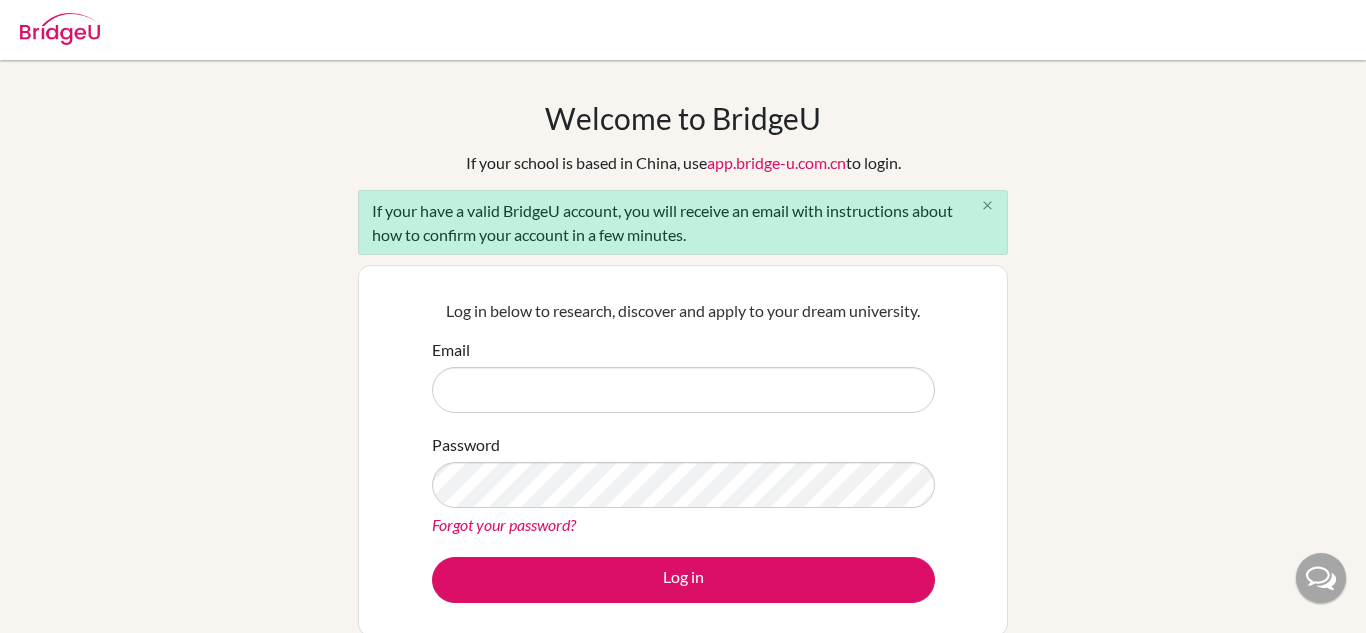 click on "close" at bounding box center [987, 205] 